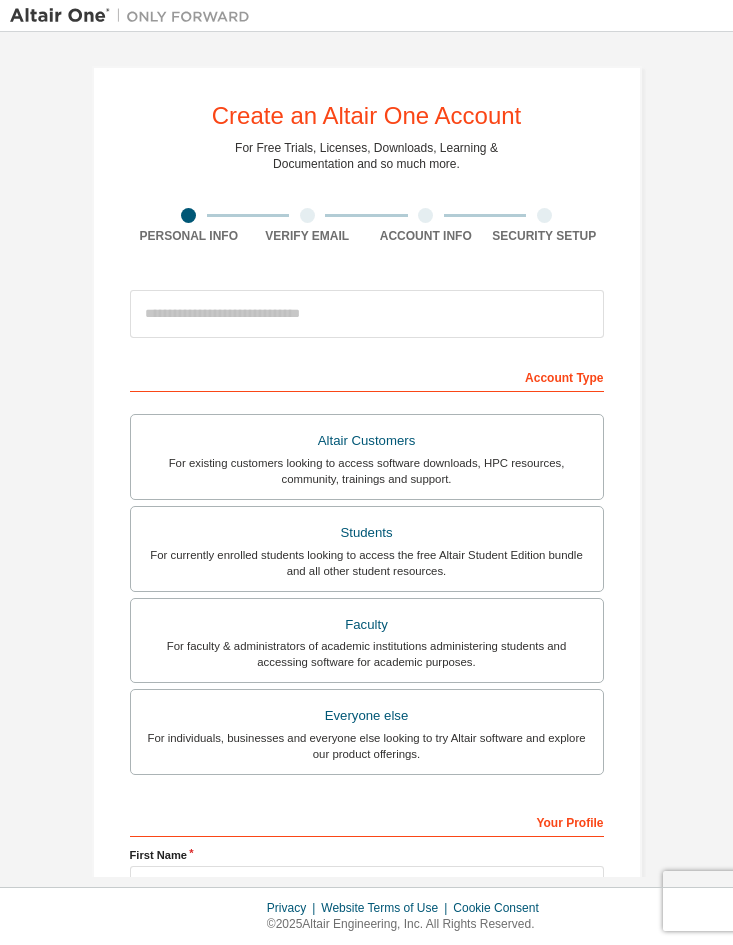 scroll, scrollTop: 0, scrollLeft: 0, axis: both 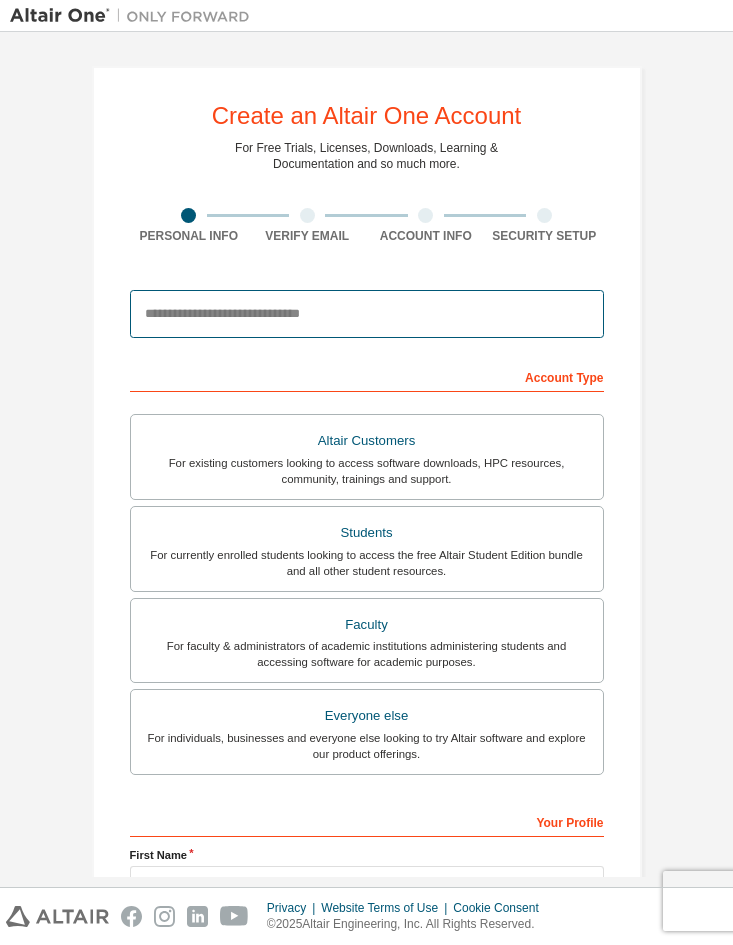 click at bounding box center [367, 314] 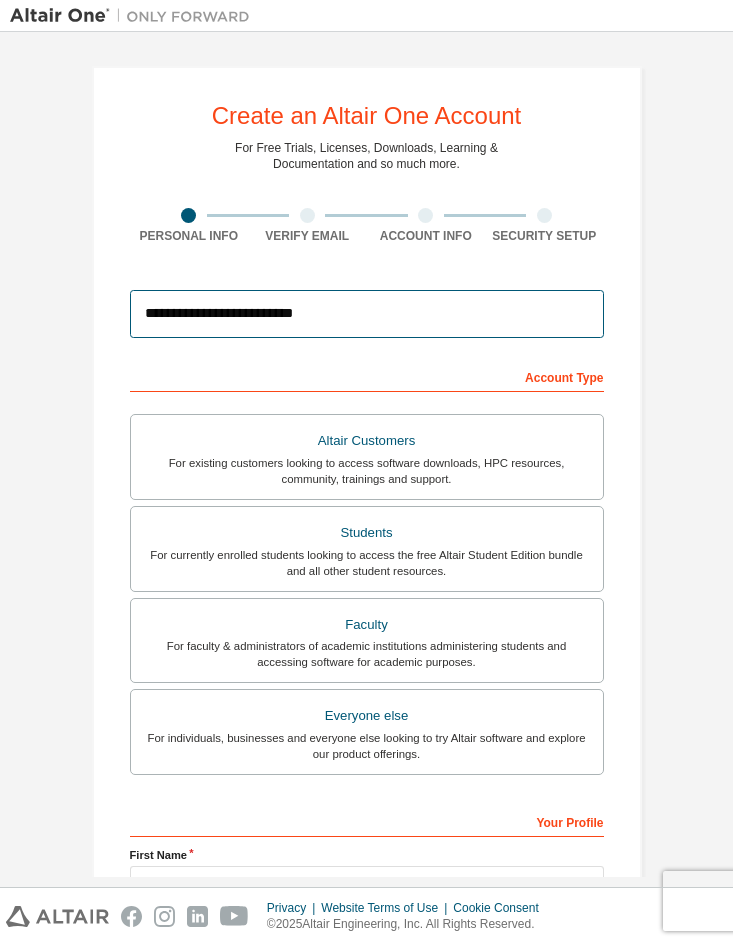 type on "**********" 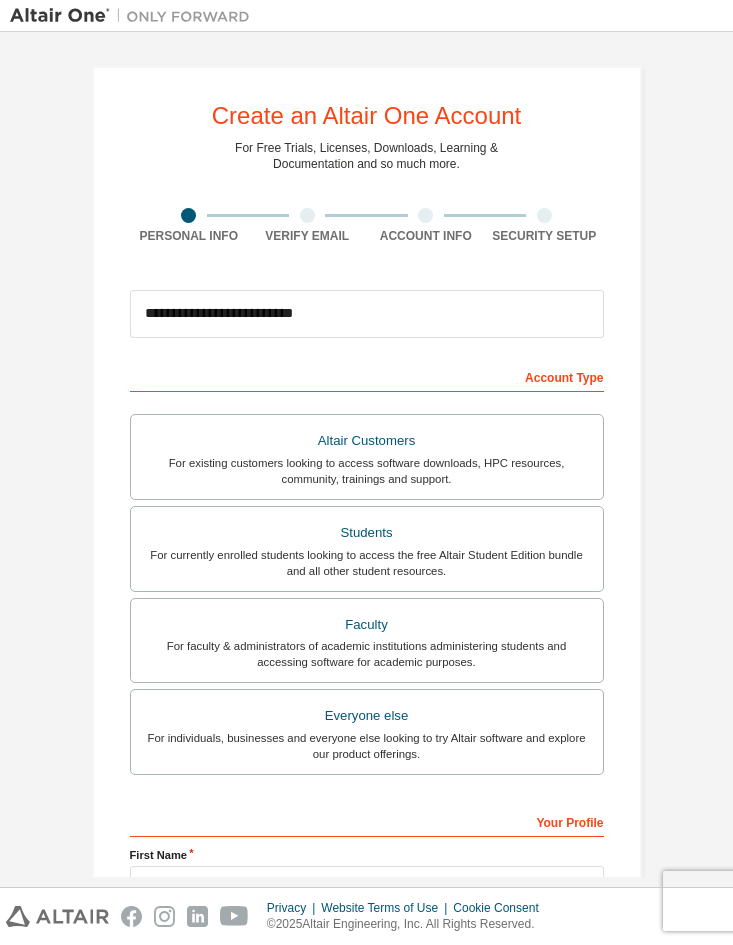 click on "**********" at bounding box center [367, 314] 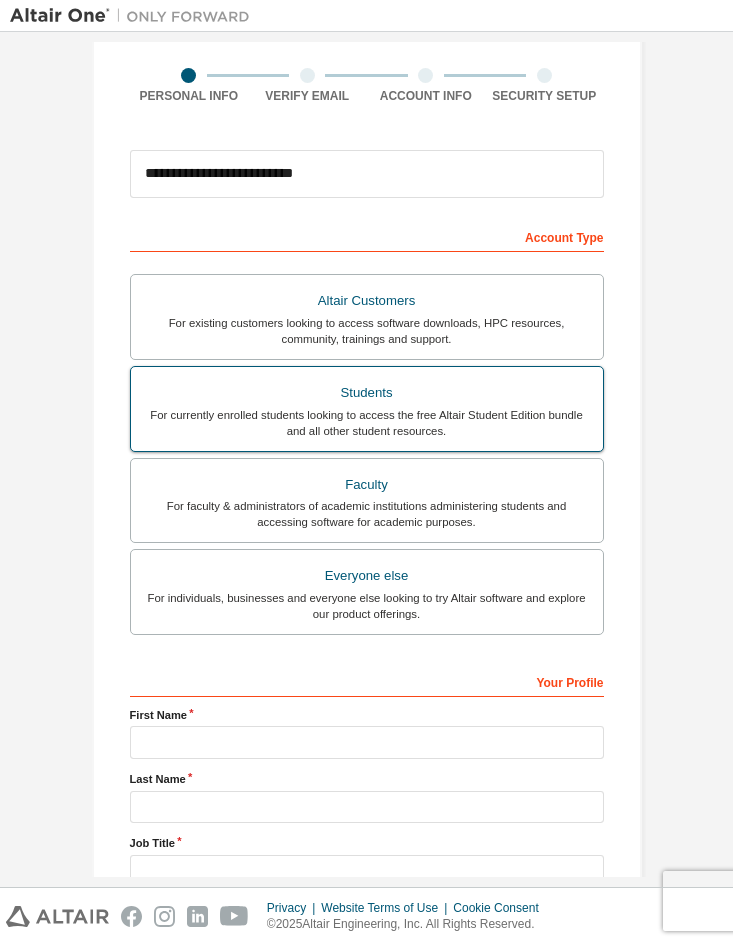 click on "For currently enrolled students looking to access the free Altair Student Edition bundle and all other student resources." at bounding box center [367, 423] 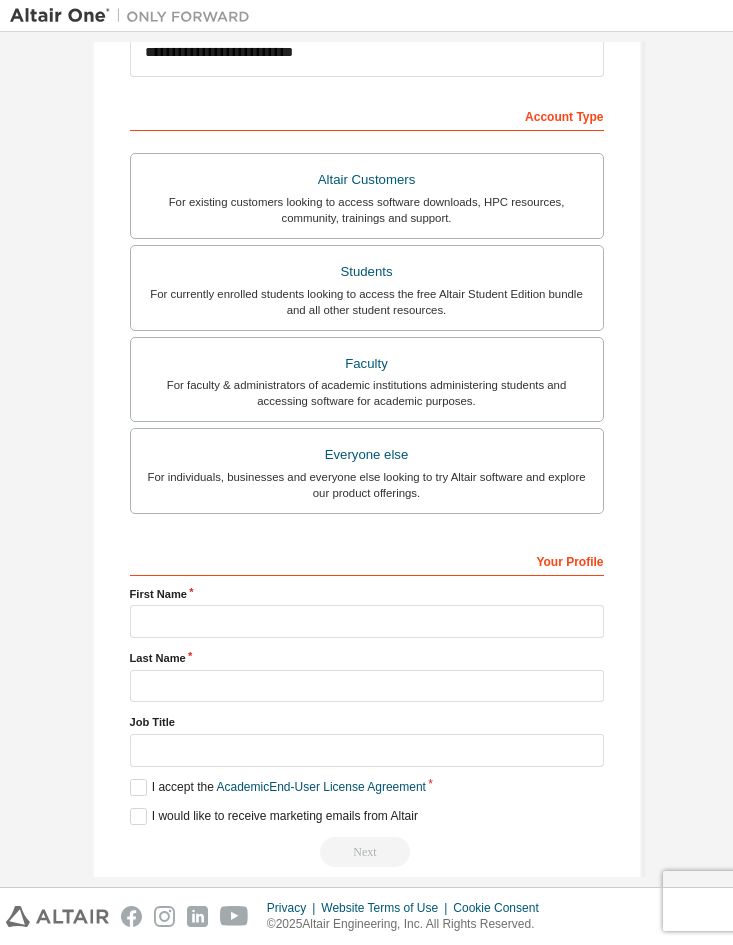 scroll, scrollTop: 265, scrollLeft: 0, axis: vertical 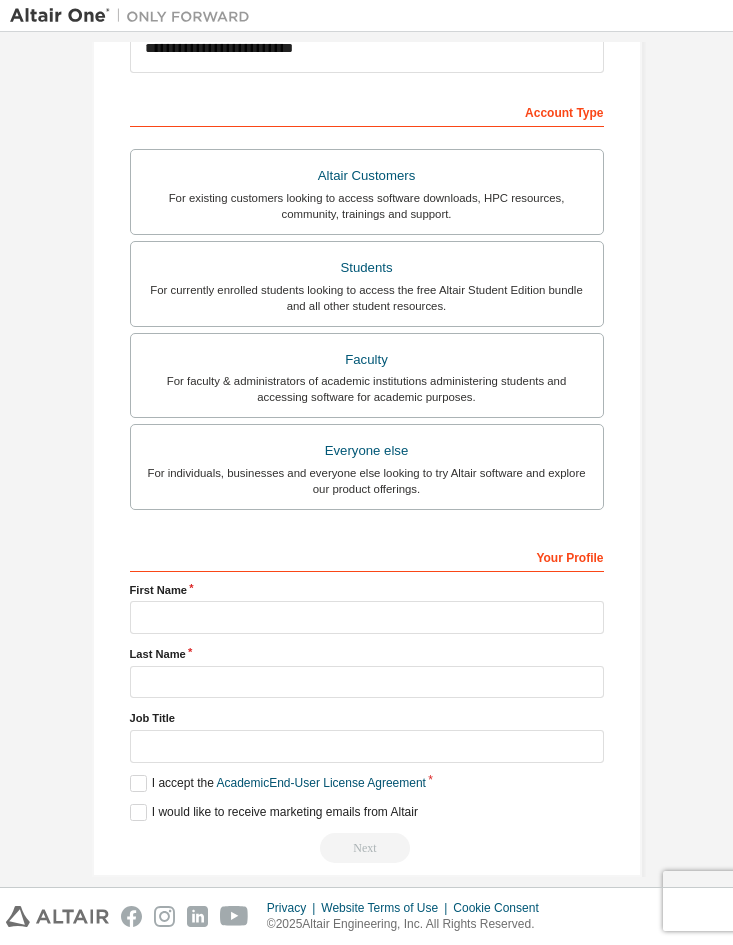 click on "[FIRST] [LAST]" at bounding box center [367, 646] 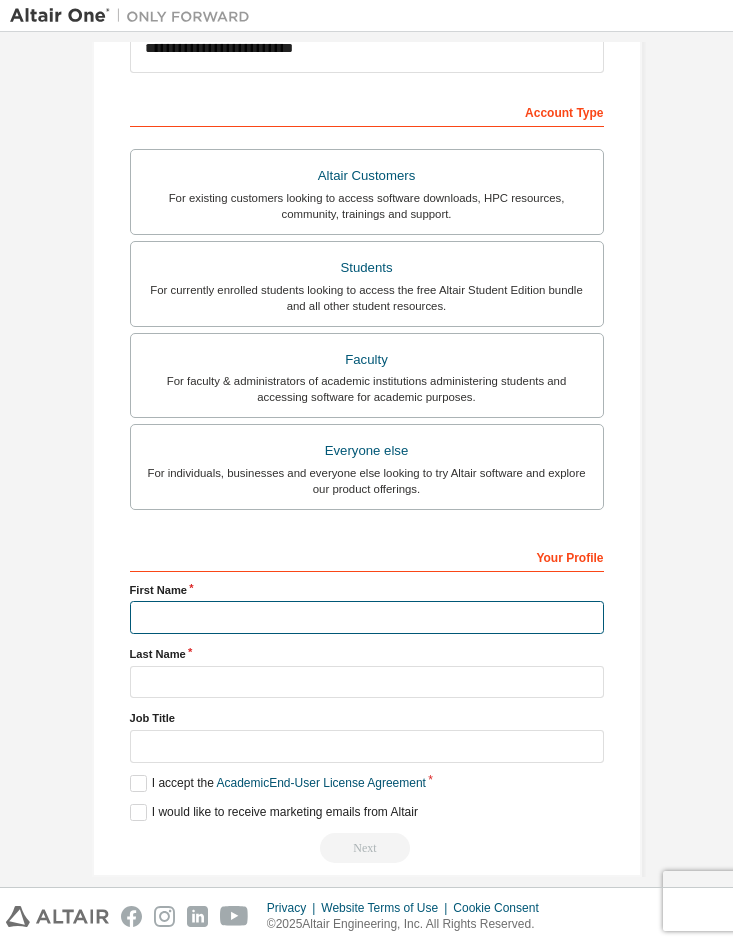 click at bounding box center [367, 617] 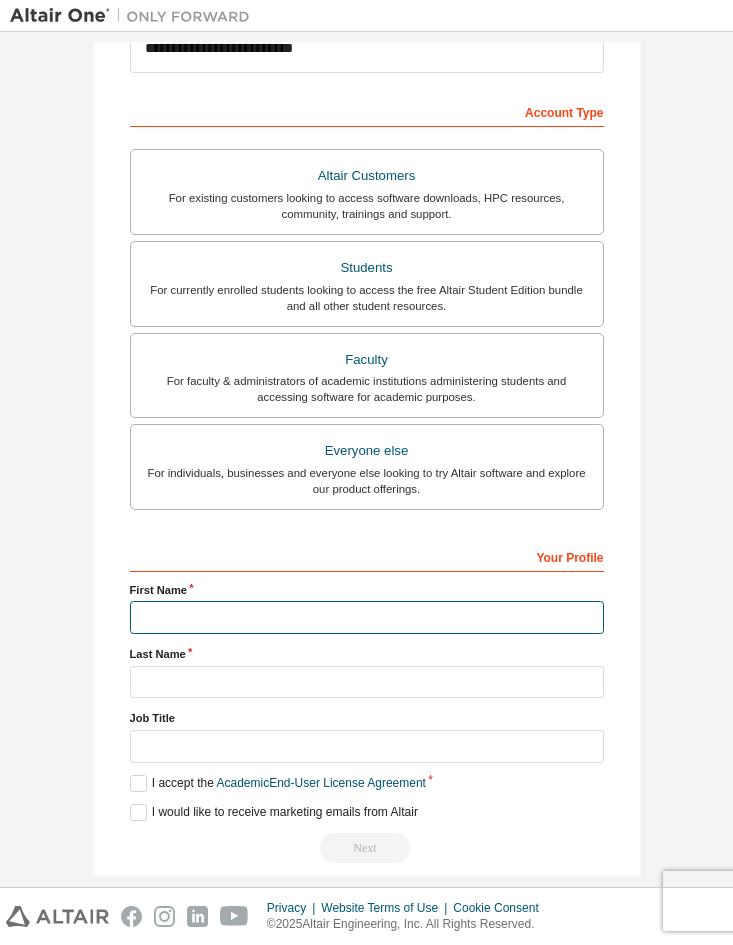 type on "******" 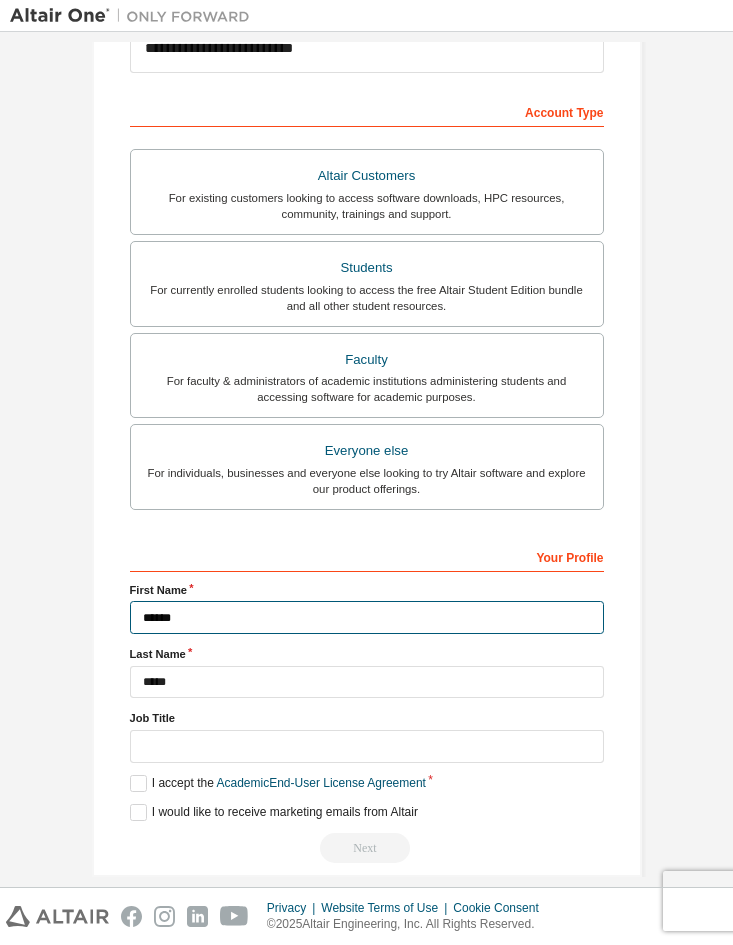 click on "******" at bounding box center (367, 617) 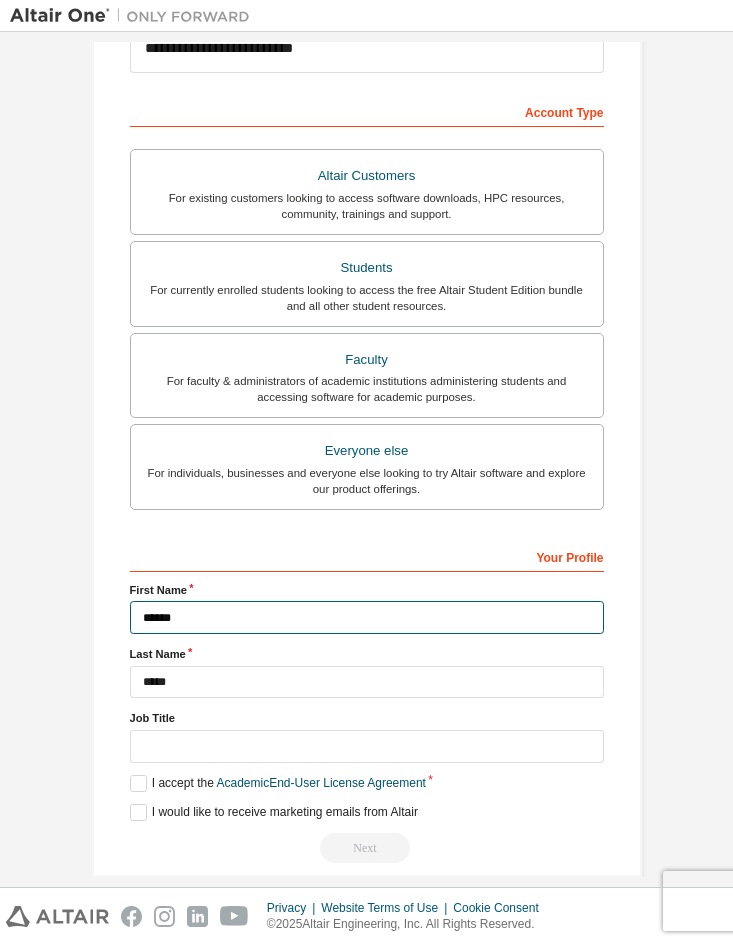 click on "******" at bounding box center [367, 617] 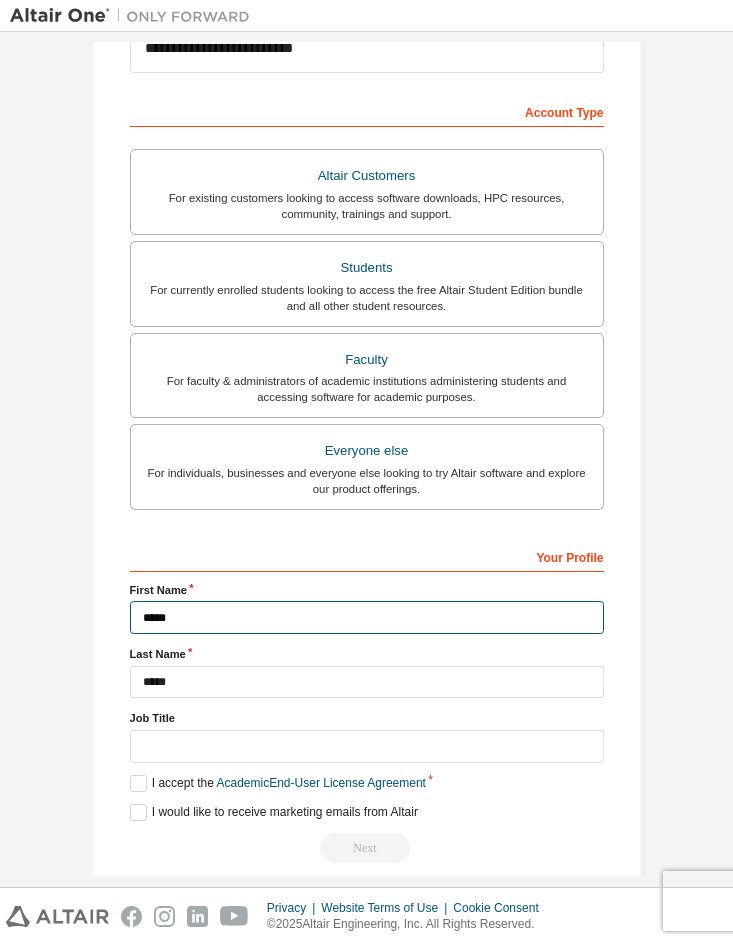 type on "******" 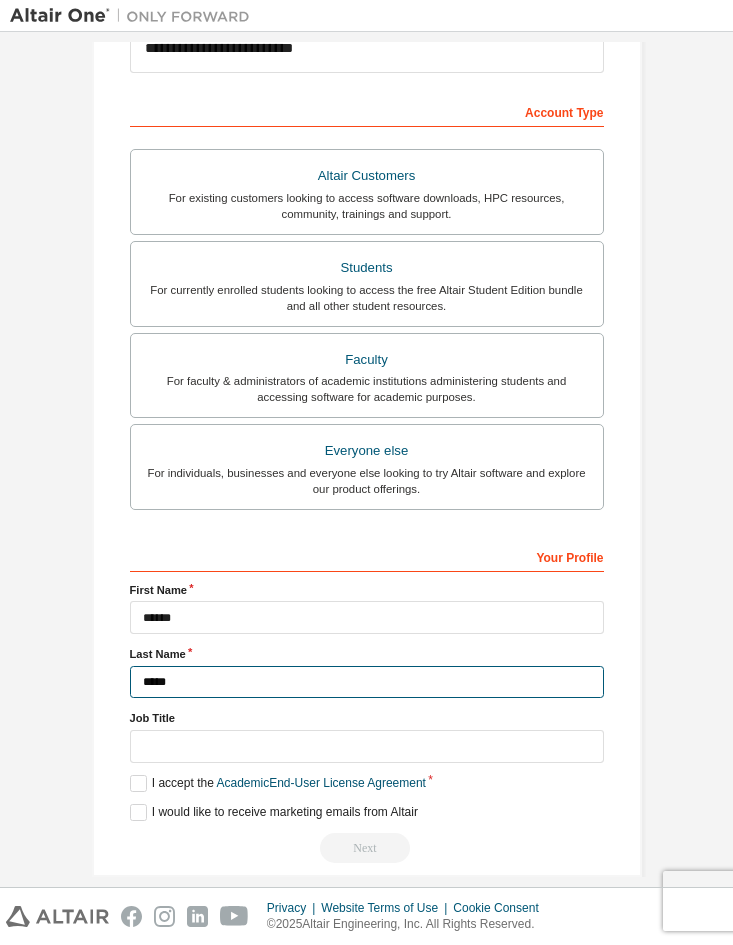 click on "*****" at bounding box center [367, 682] 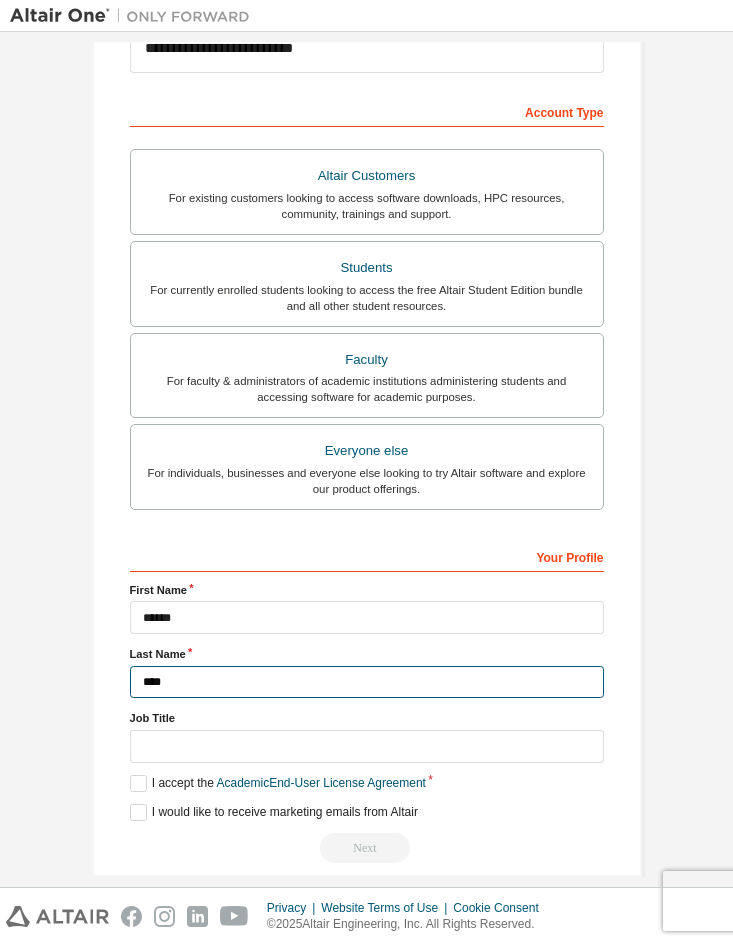 type on "*****" 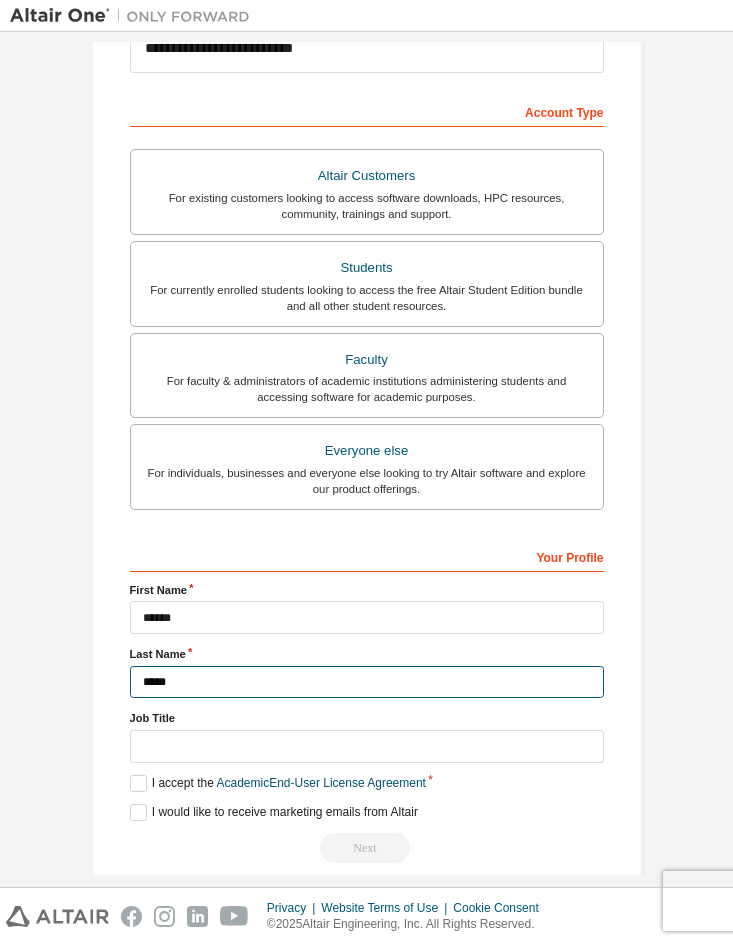scroll, scrollTop: 289, scrollLeft: 0, axis: vertical 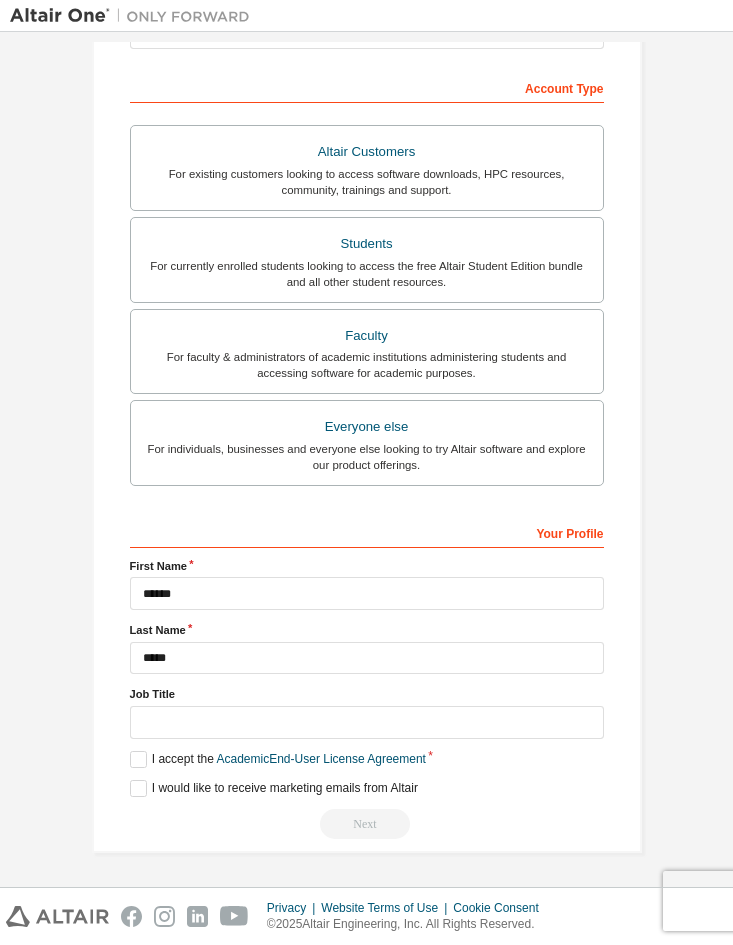 click on "**********" at bounding box center (367, 315) 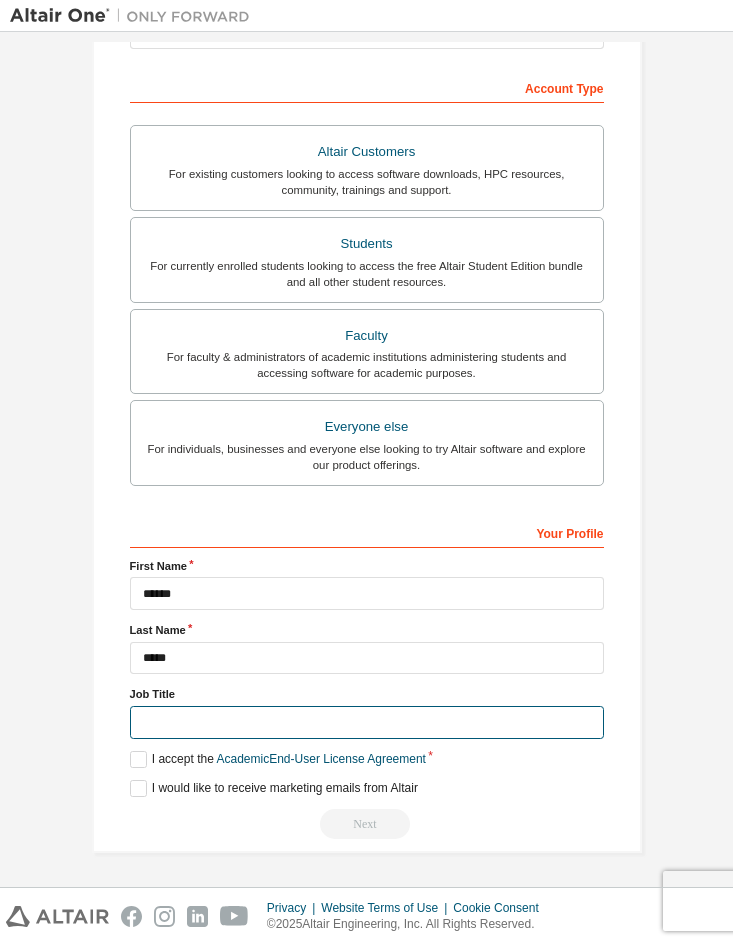 click at bounding box center [367, 722] 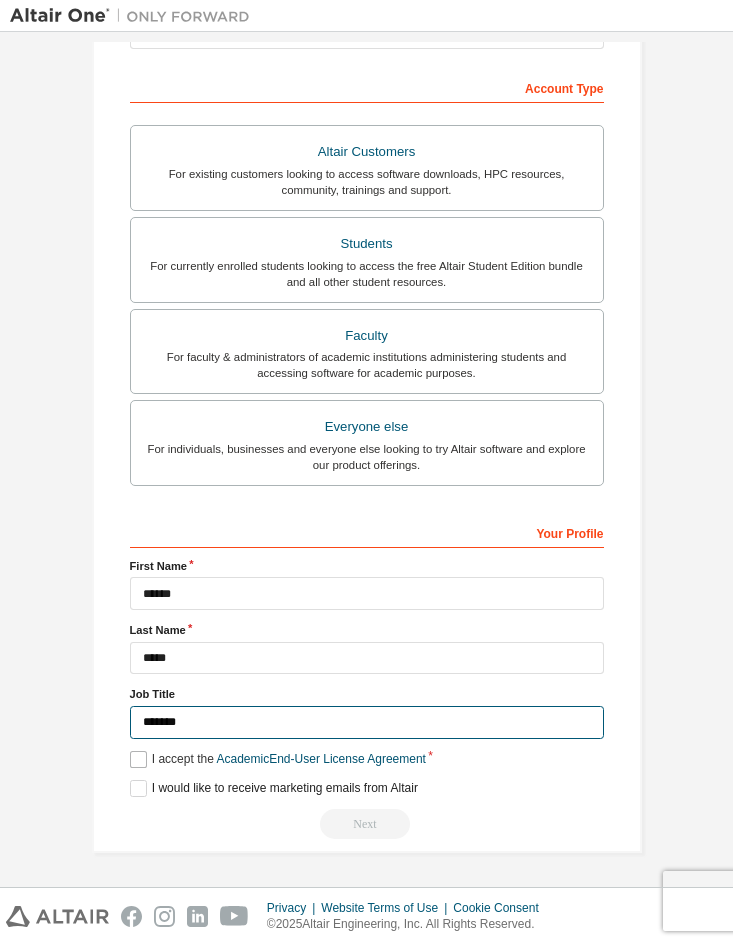 type on "*******" 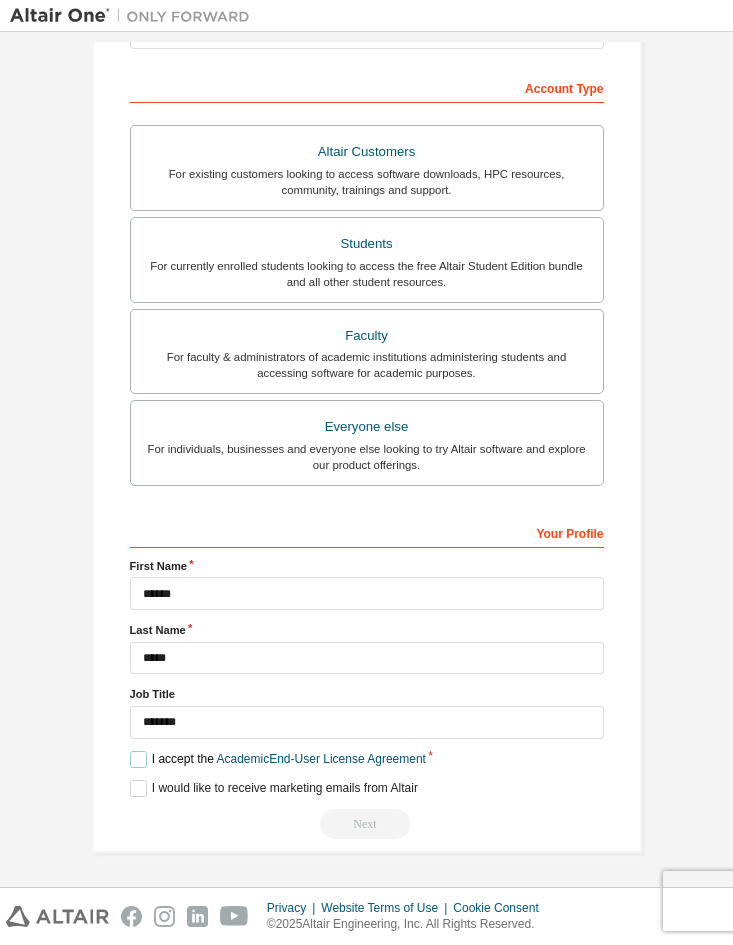 click on "I accept the   Academic   End-User License Agreement" at bounding box center [278, 759] 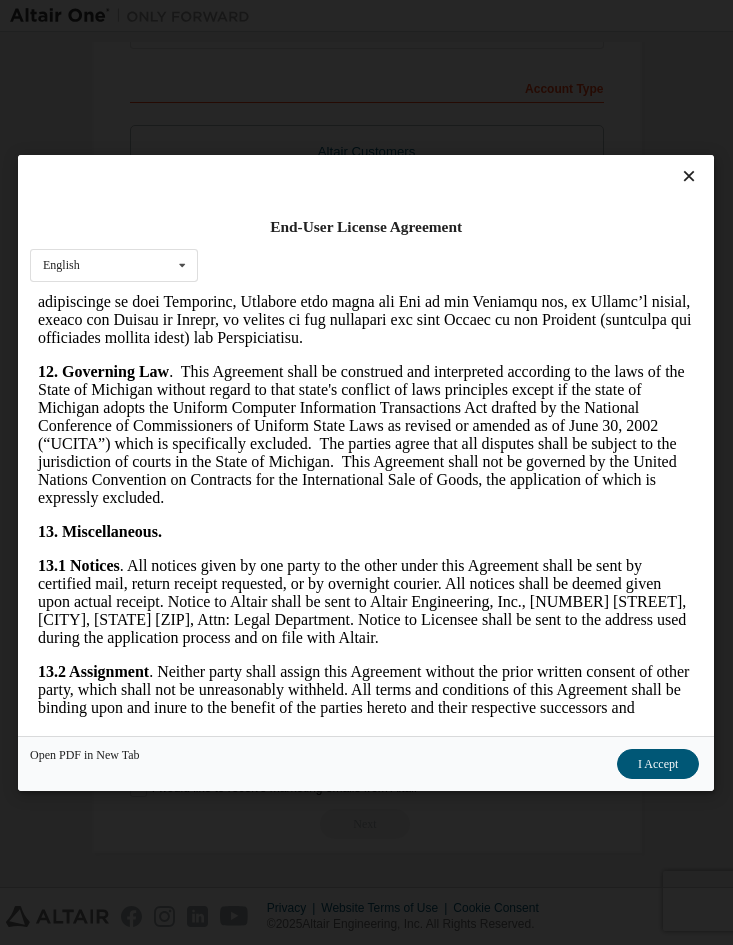 scroll, scrollTop: 4555, scrollLeft: 0, axis: vertical 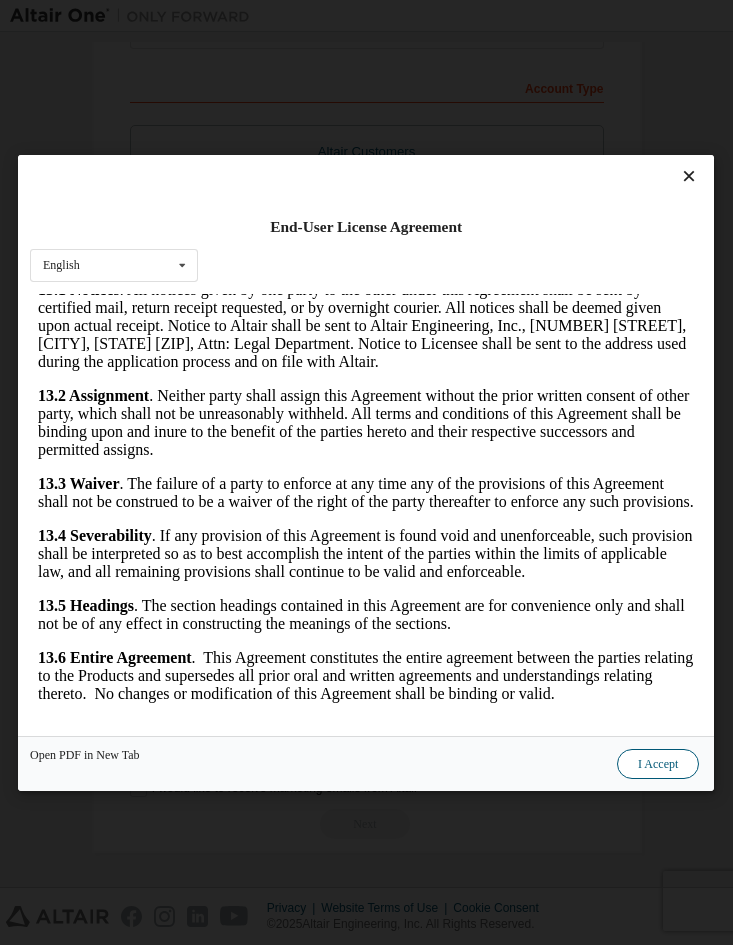 click on "I Accept" at bounding box center (658, 763) 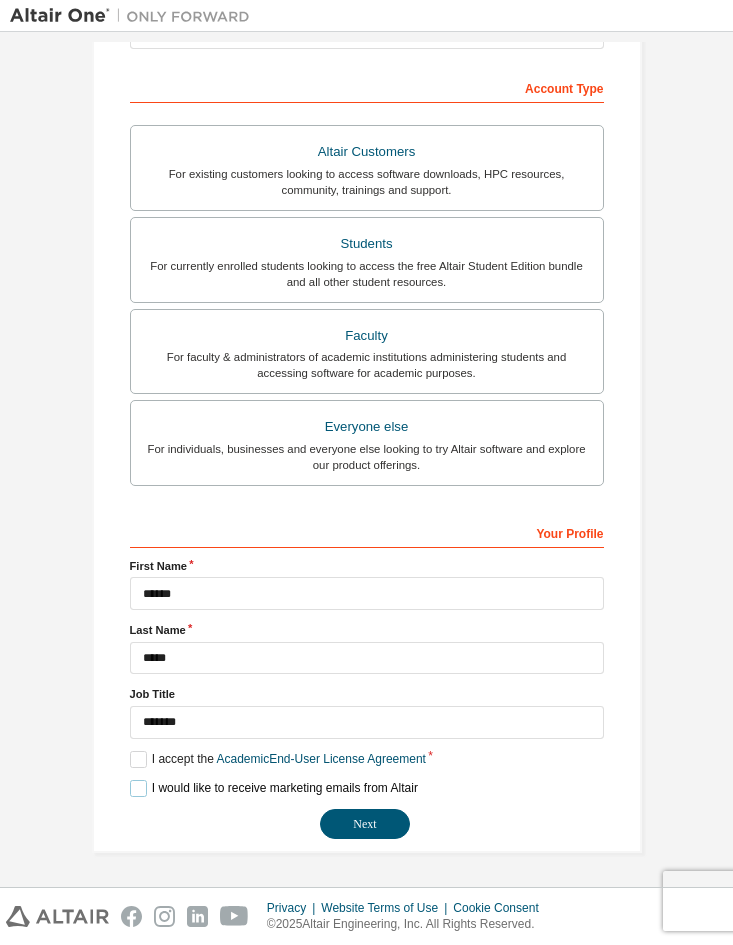 click on "I would like to receive marketing emails from Altair" at bounding box center (274, 788) 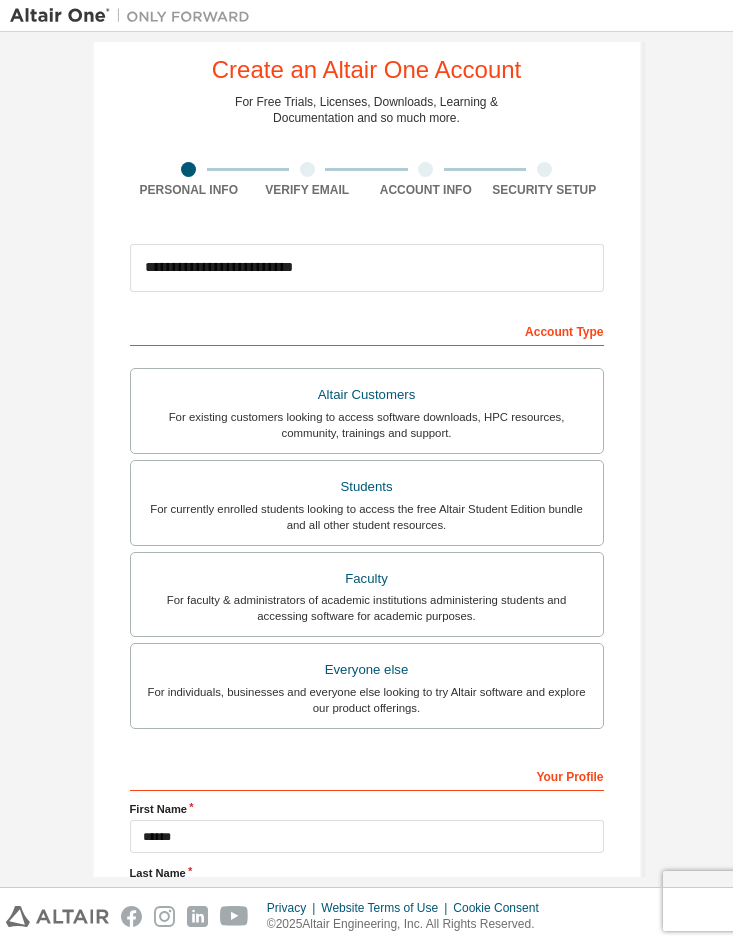 scroll, scrollTop: 0, scrollLeft: 0, axis: both 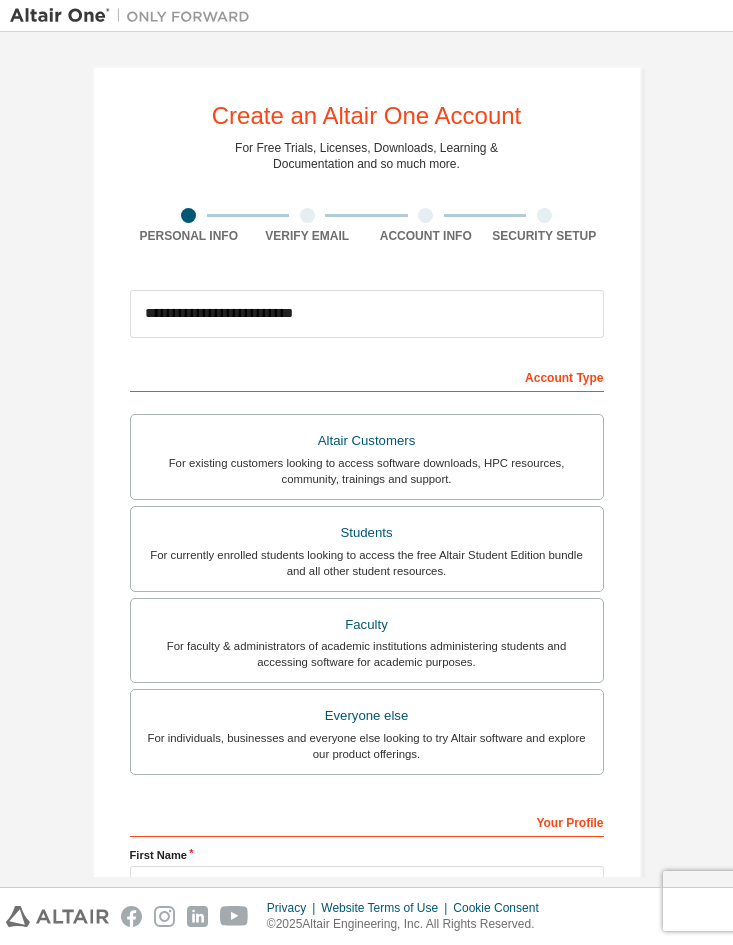 click on "**********" at bounding box center [367, 604] 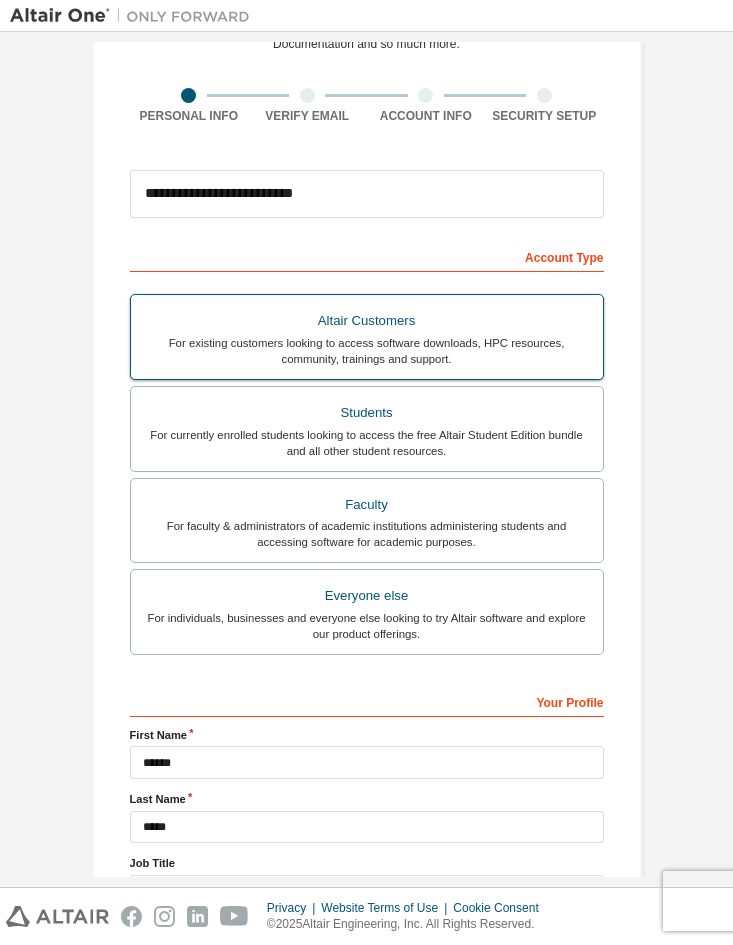 scroll, scrollTop: 289, scrollLeft: 0, axis: vertical 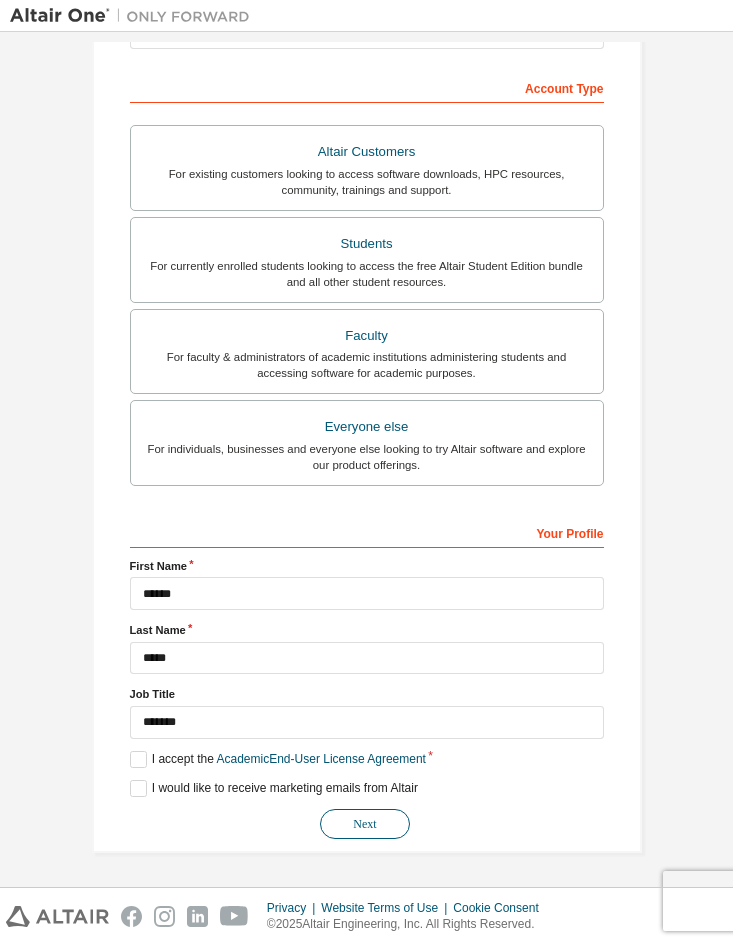 click on "Next" at bounding box center [365, 824] 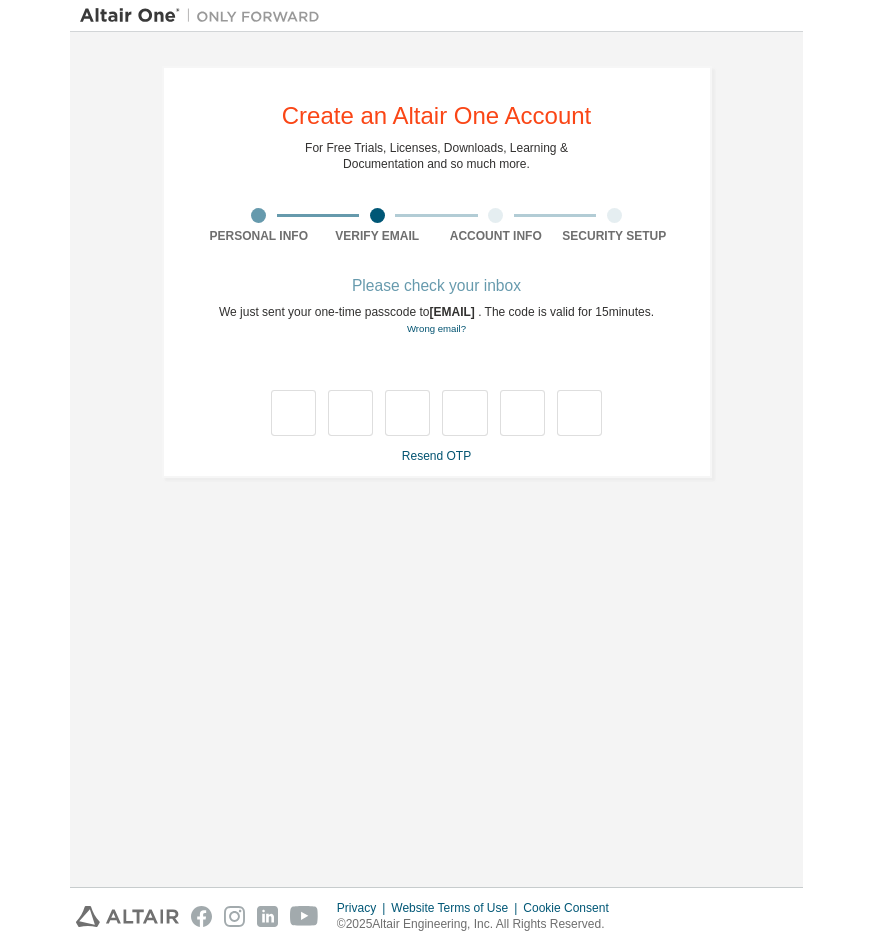 scroll, scrollTop: 0, scrollLeft: 0, axis: both 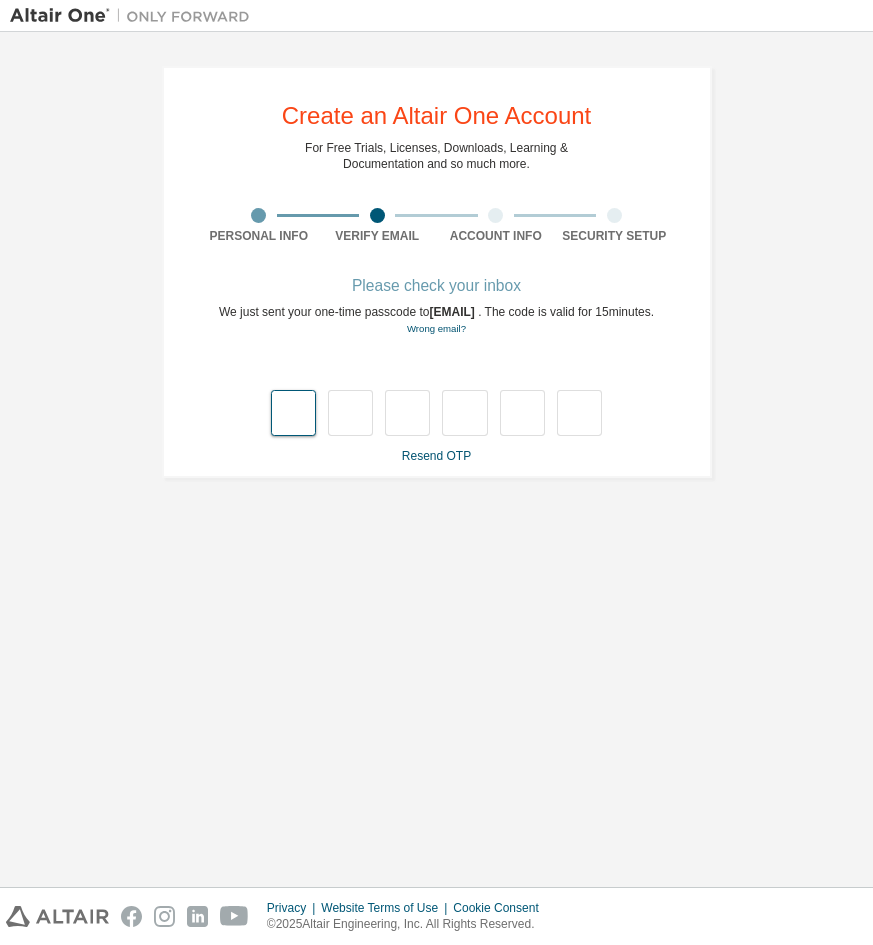 type on "*" 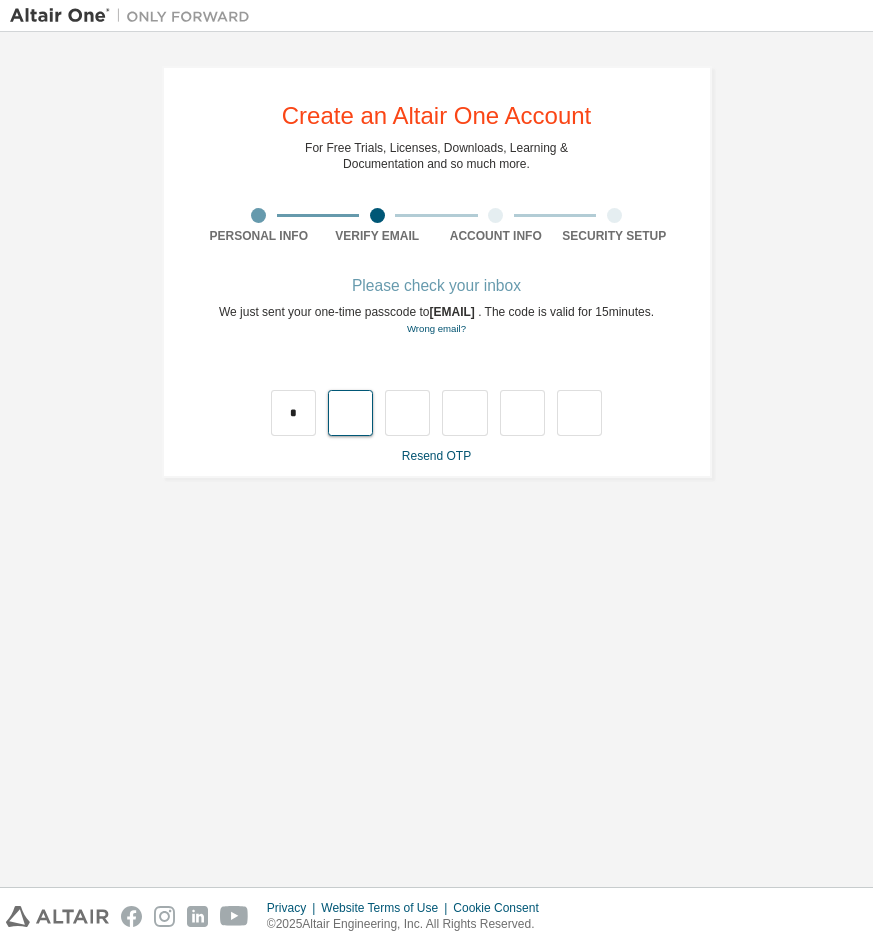 type on "*" 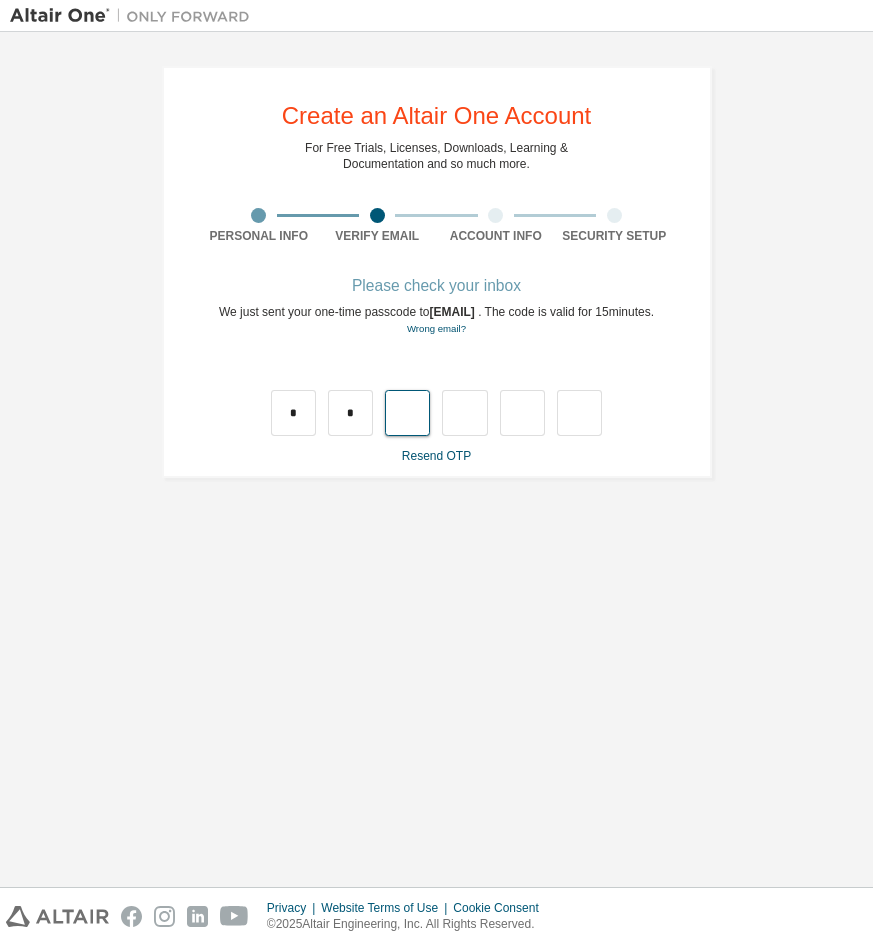 type on "*" 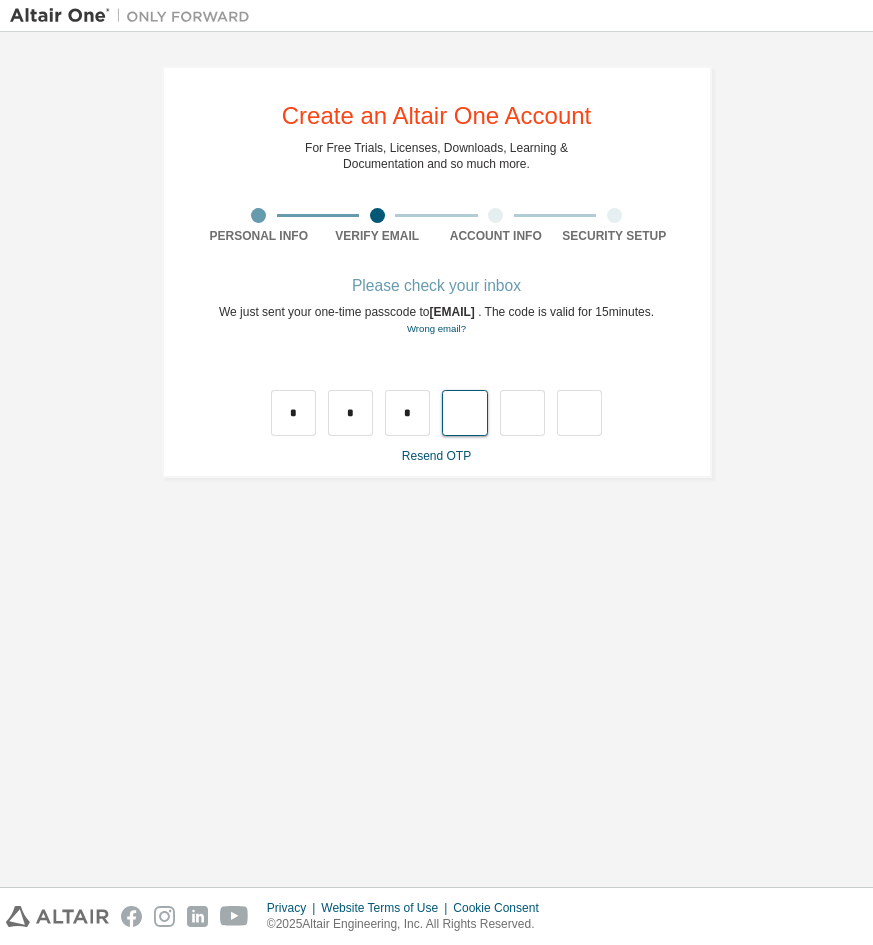 type on "*" 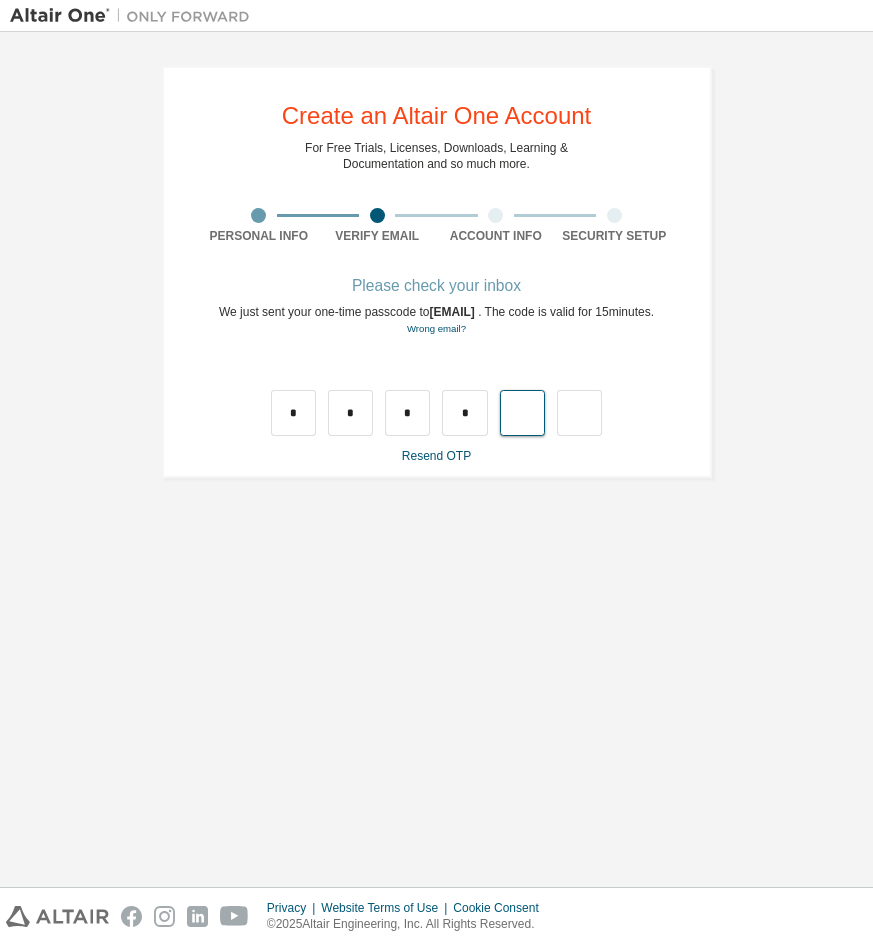 type on "*" 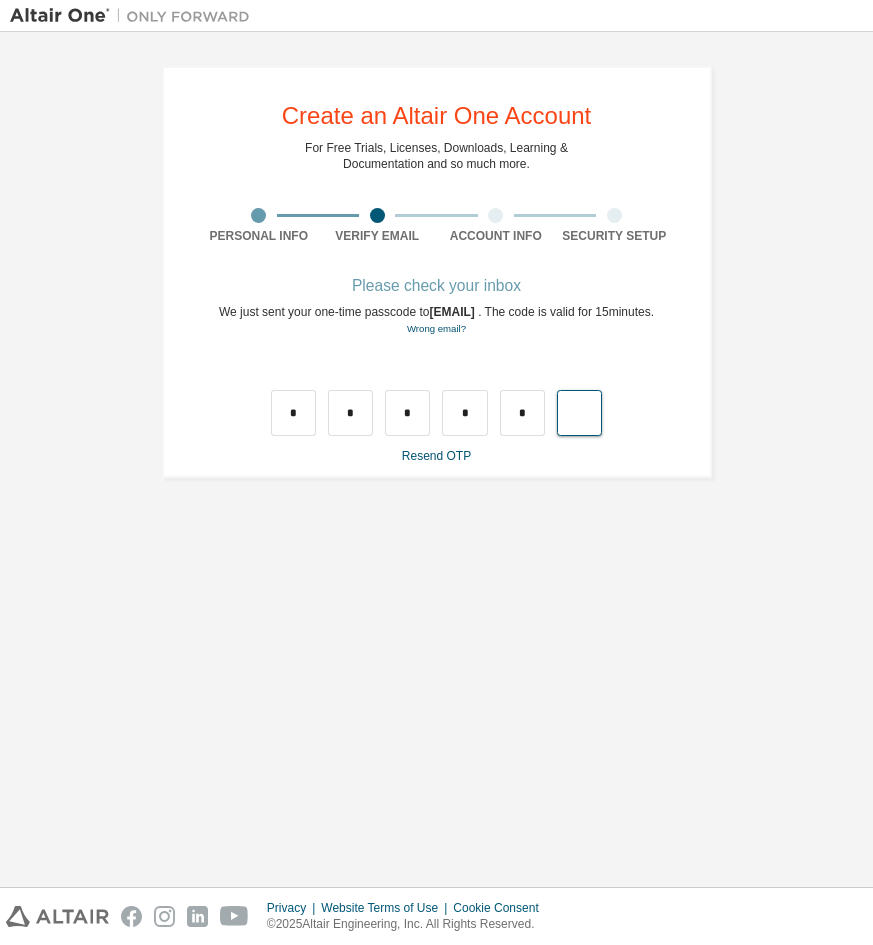 type on "*" 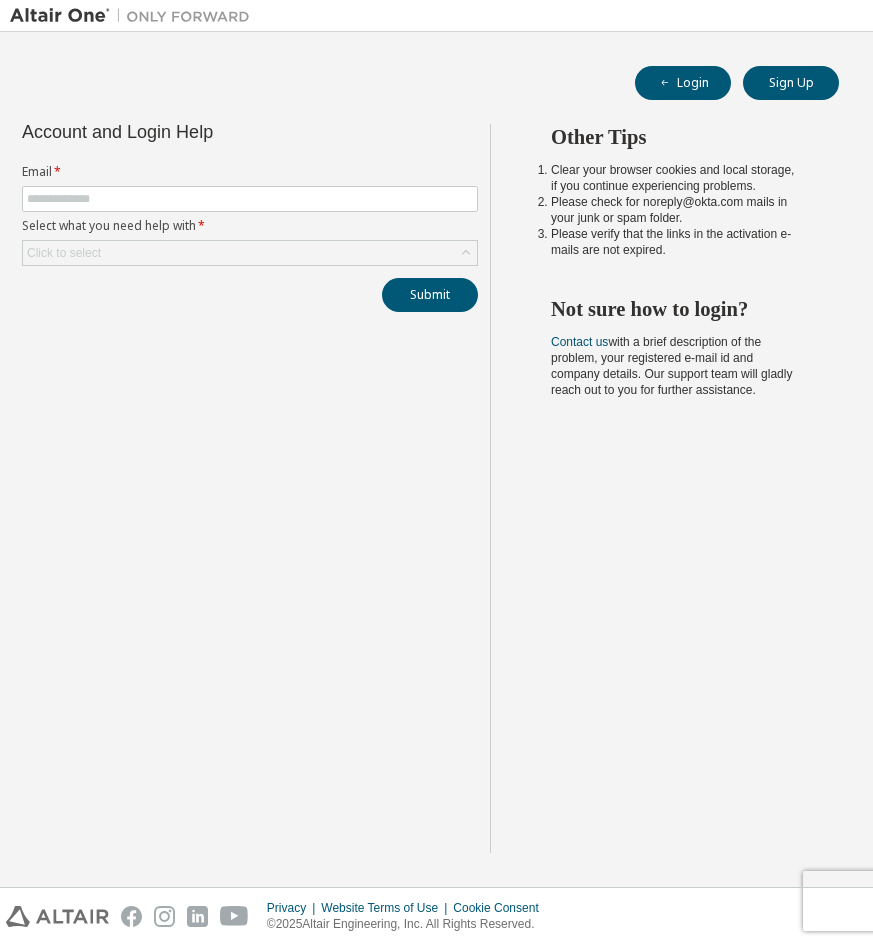 scroll, scrollTop: 0, scrollLeft: 0, axis: both 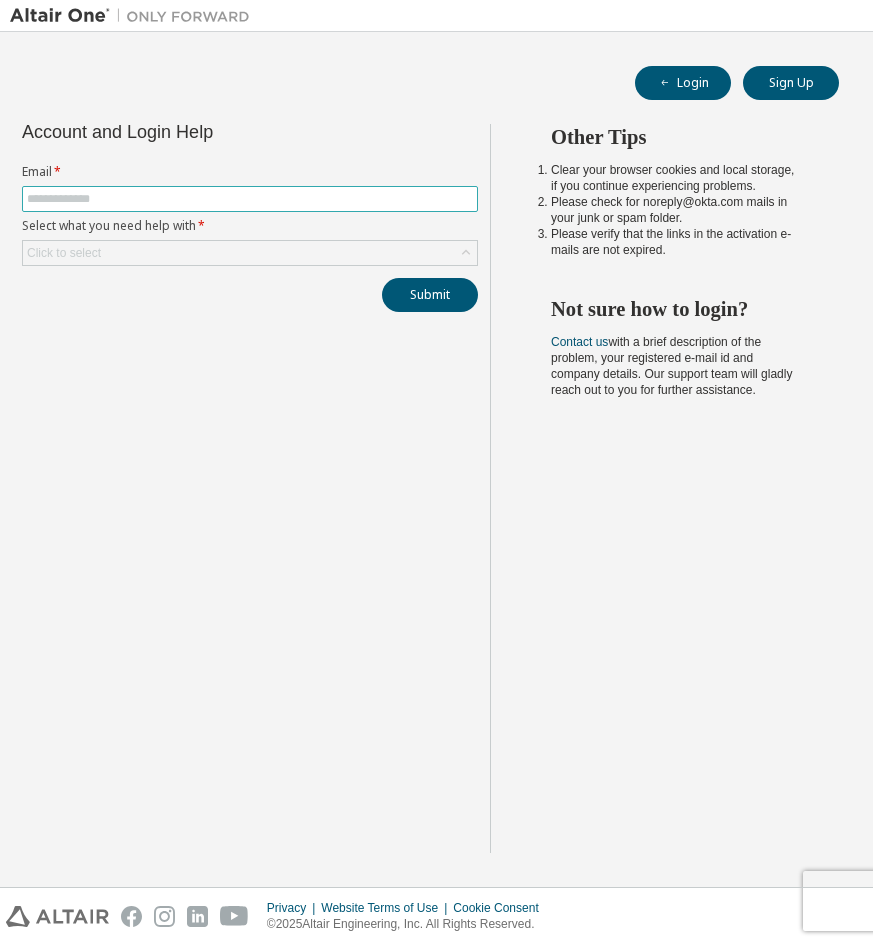click at bounding box center (250, 199) 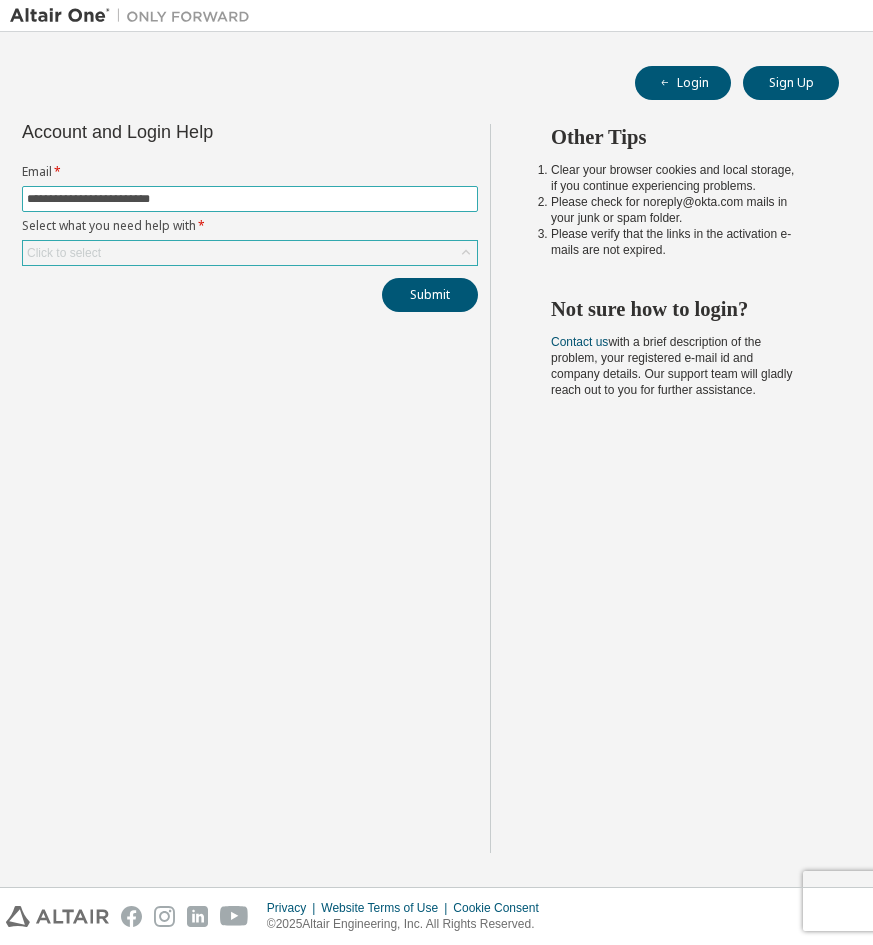 type on "**********" 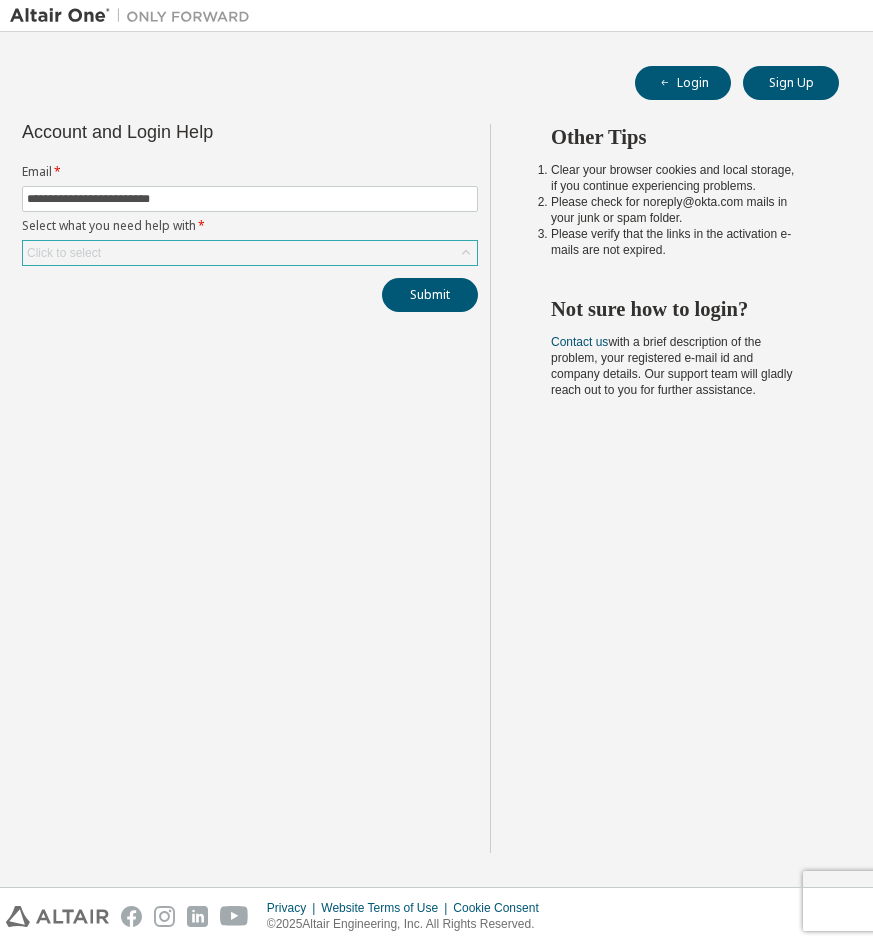 click on "Click to select" at bounding box center [64, 253] 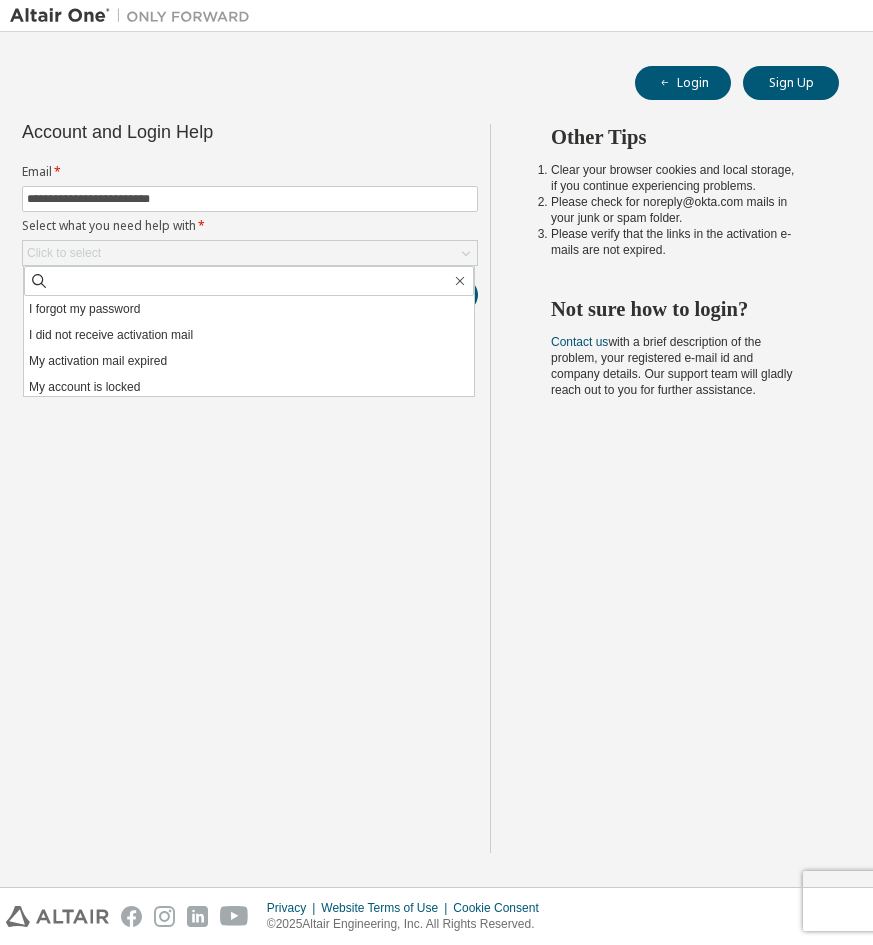 click on "**********" at bounding box center [250, 488] 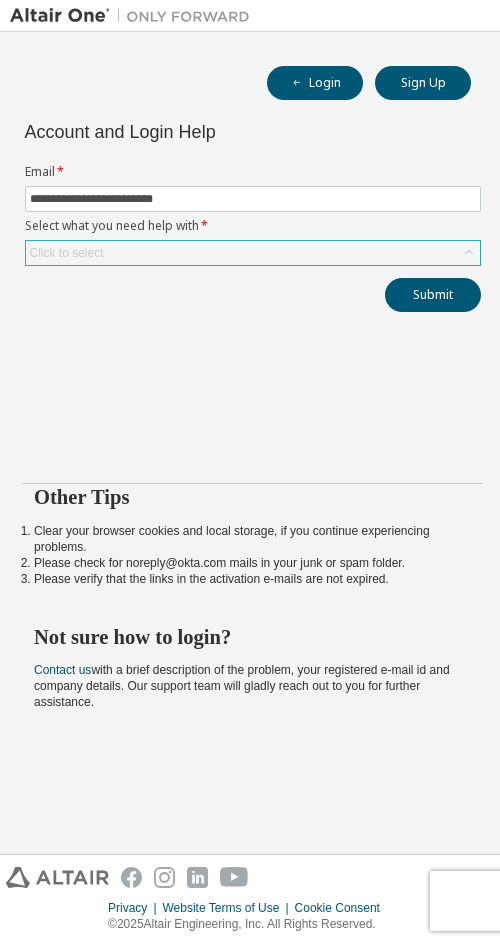 click on "Click to select" at bounding box center (67, 253) 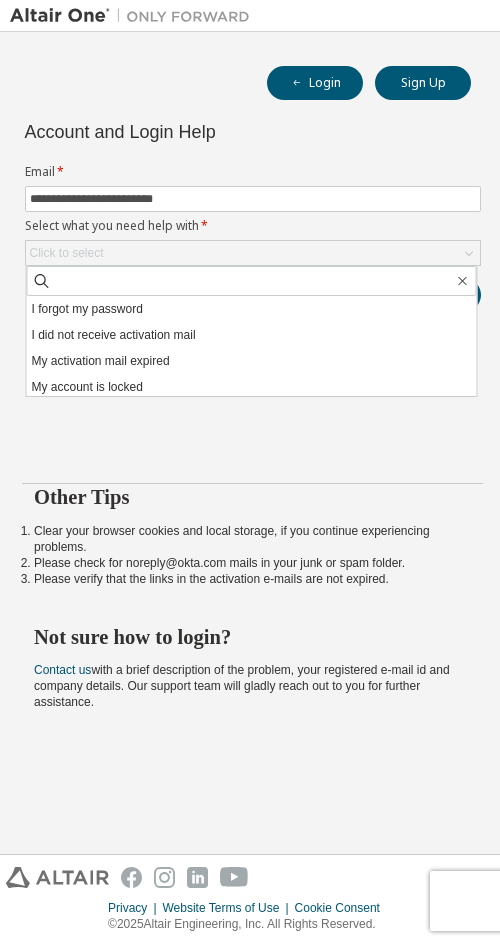 click on "**********" at bounding box center [252, 291] 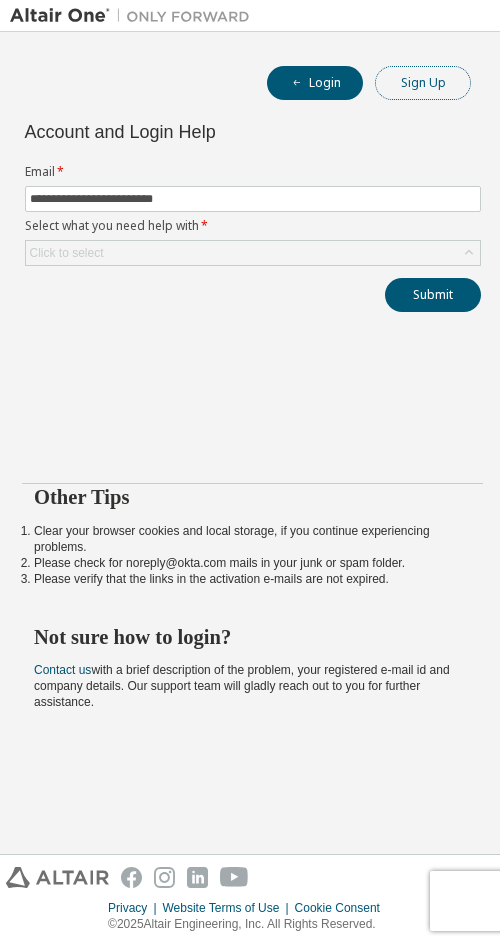 click on "Sign Up" at bounding box center (423, 83) 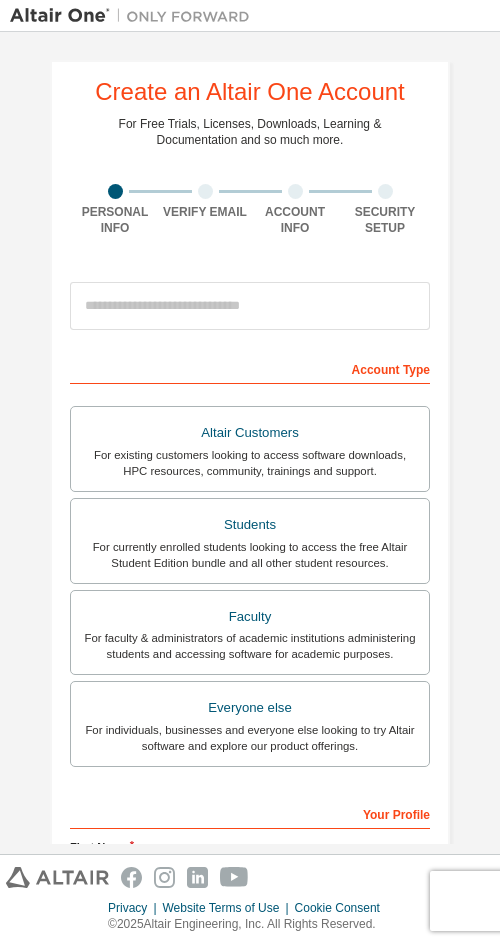 scroll, scrollTop: 340, scrollLeft: 0, axis: vertical 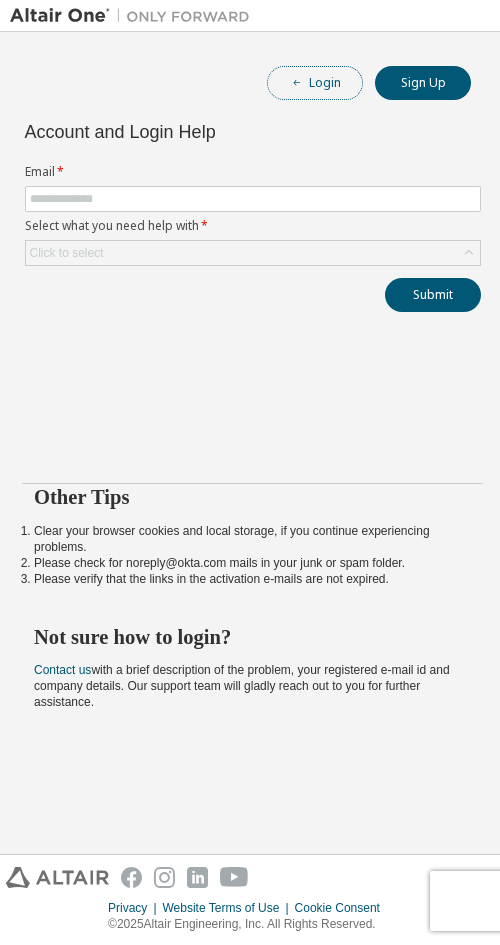 click on "Login" at bounding box center [315, 83] 